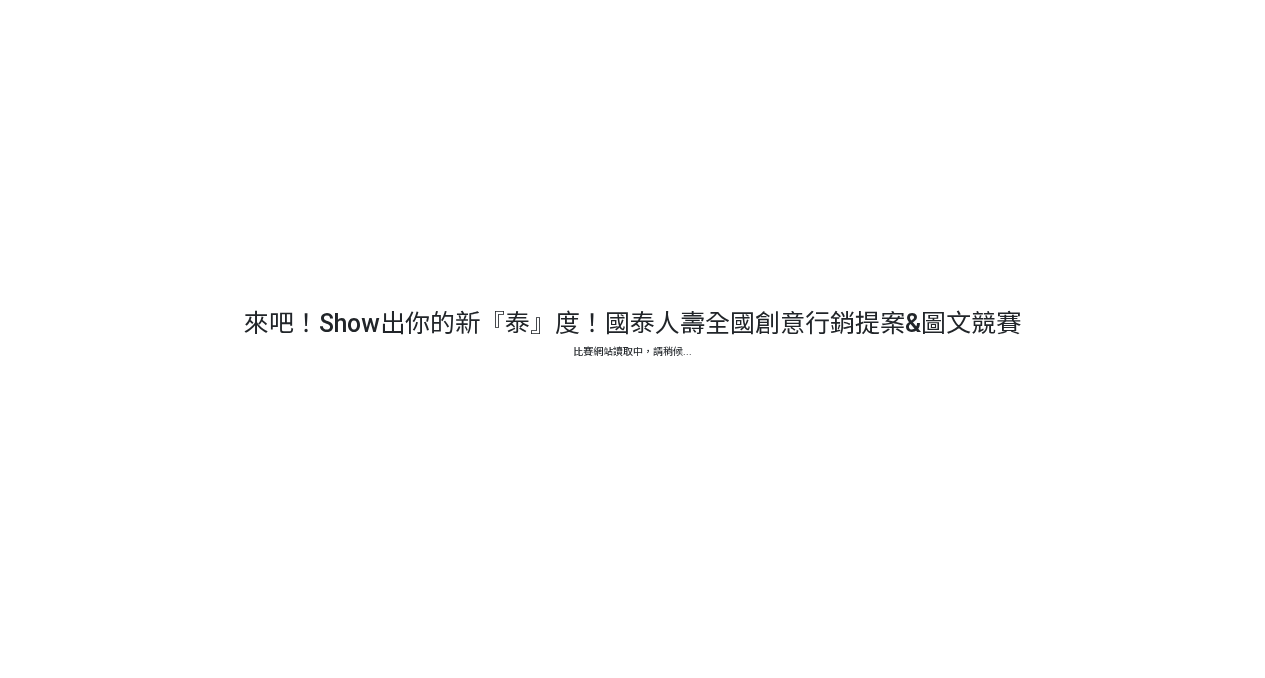 scroll, scrollTop: 0, scrollLeft: 0, axis: both 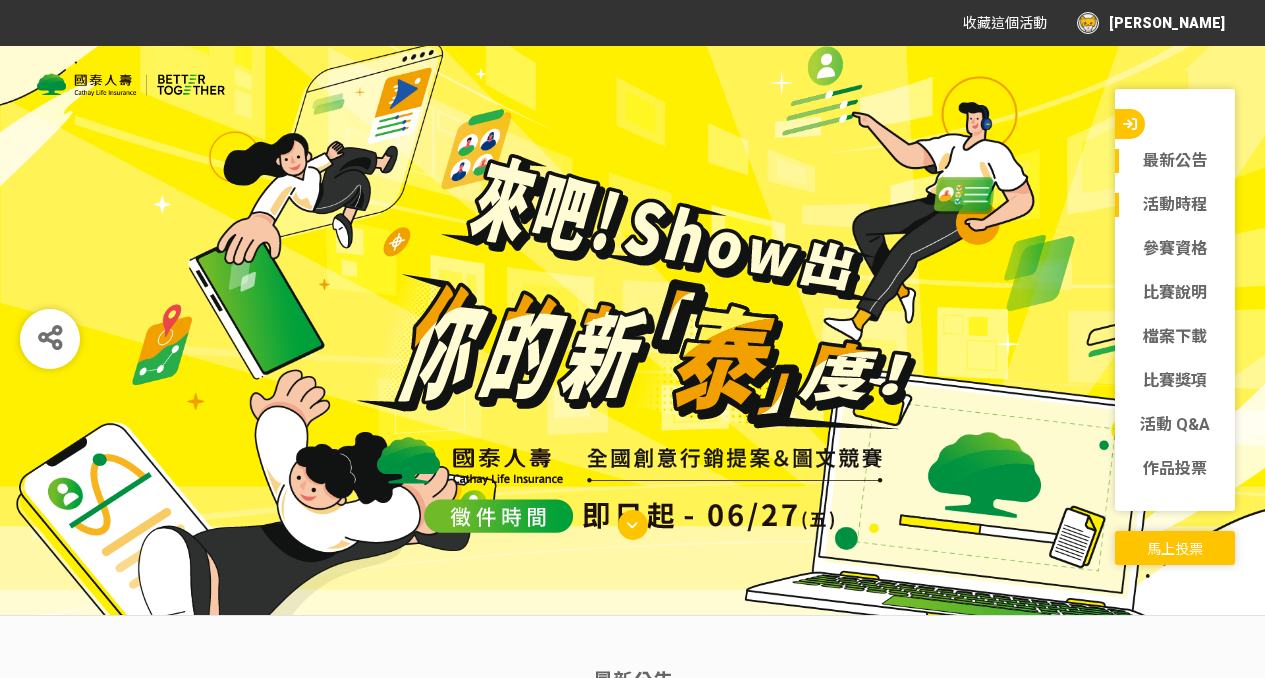 click on "活動時程" 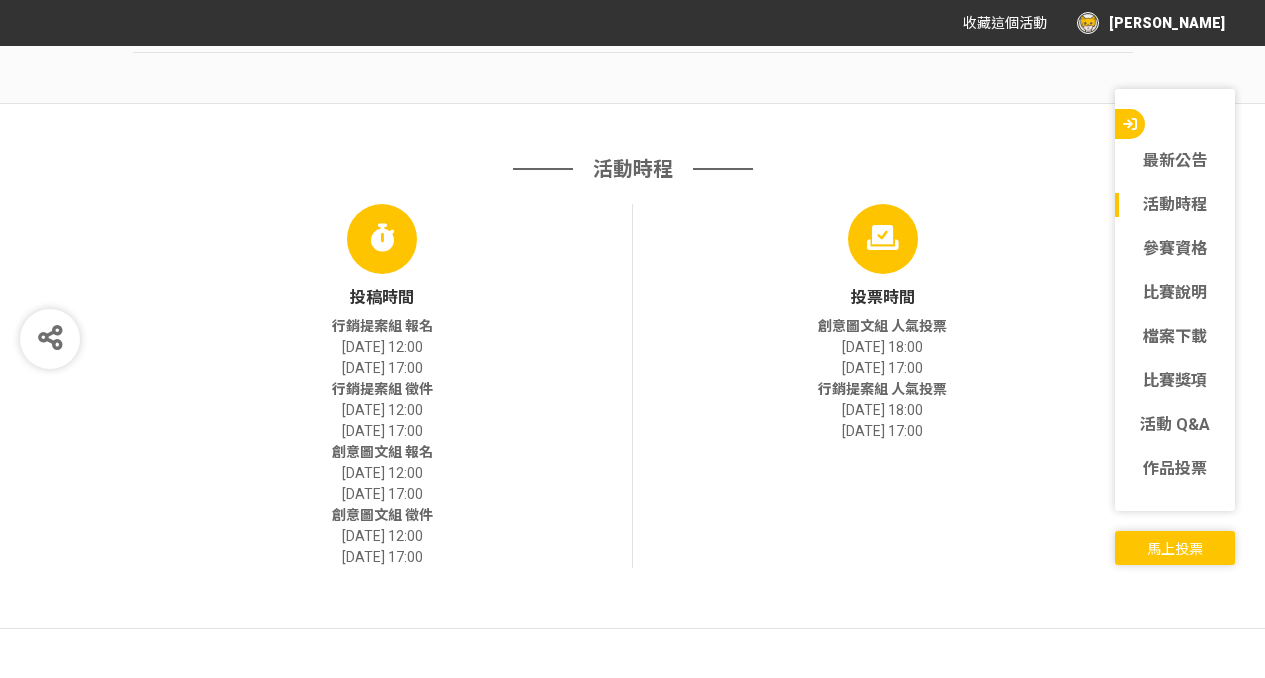 scroll, scrollTop: 722, scrollLeft: 0, axis: vertical 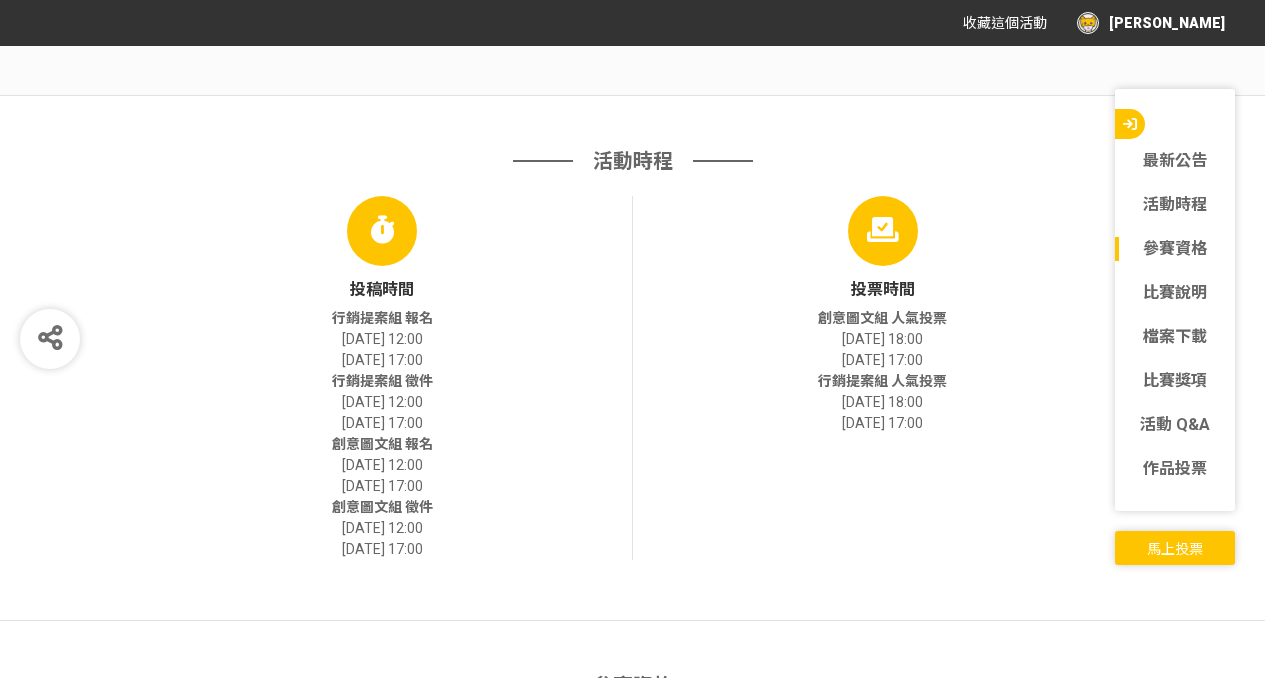 click on "馬上投票" at bounding box center [1175, 549] 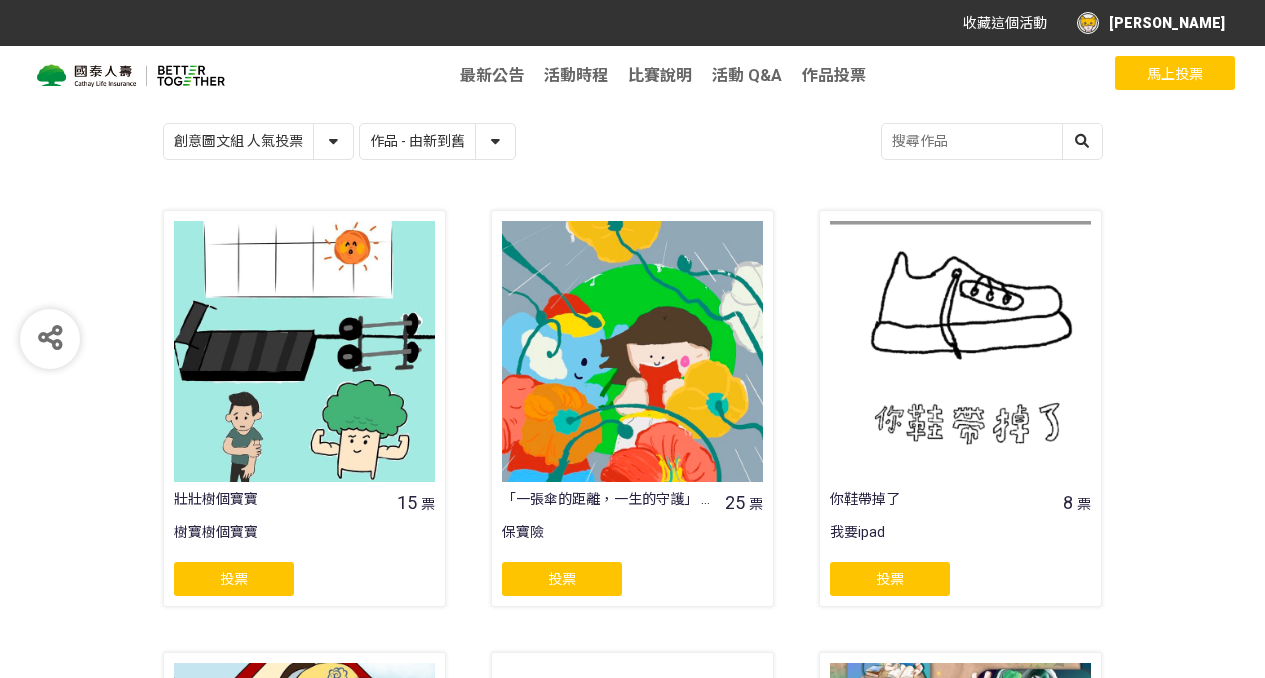 scroll, scrollTop: 0, scrollLeft: 0, axis: both 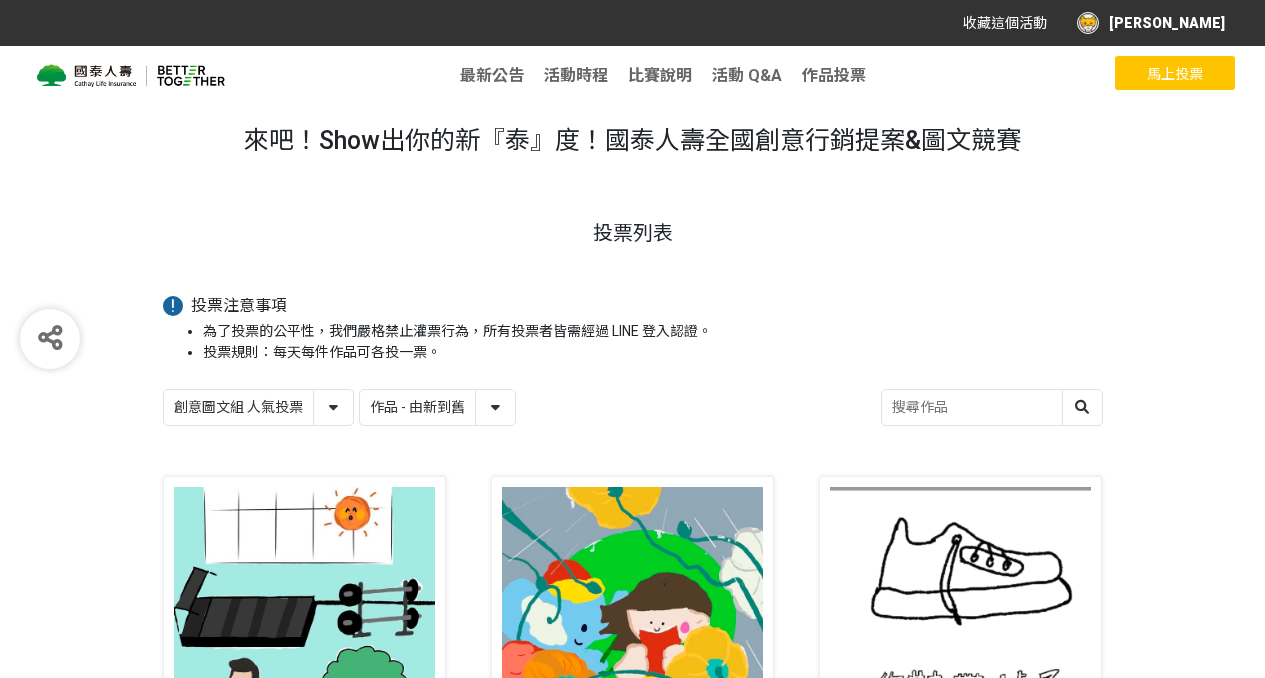 click on "創意圖文組 人氣投票 行銷提案組 人氣投票" at bounding box center [258, 407] 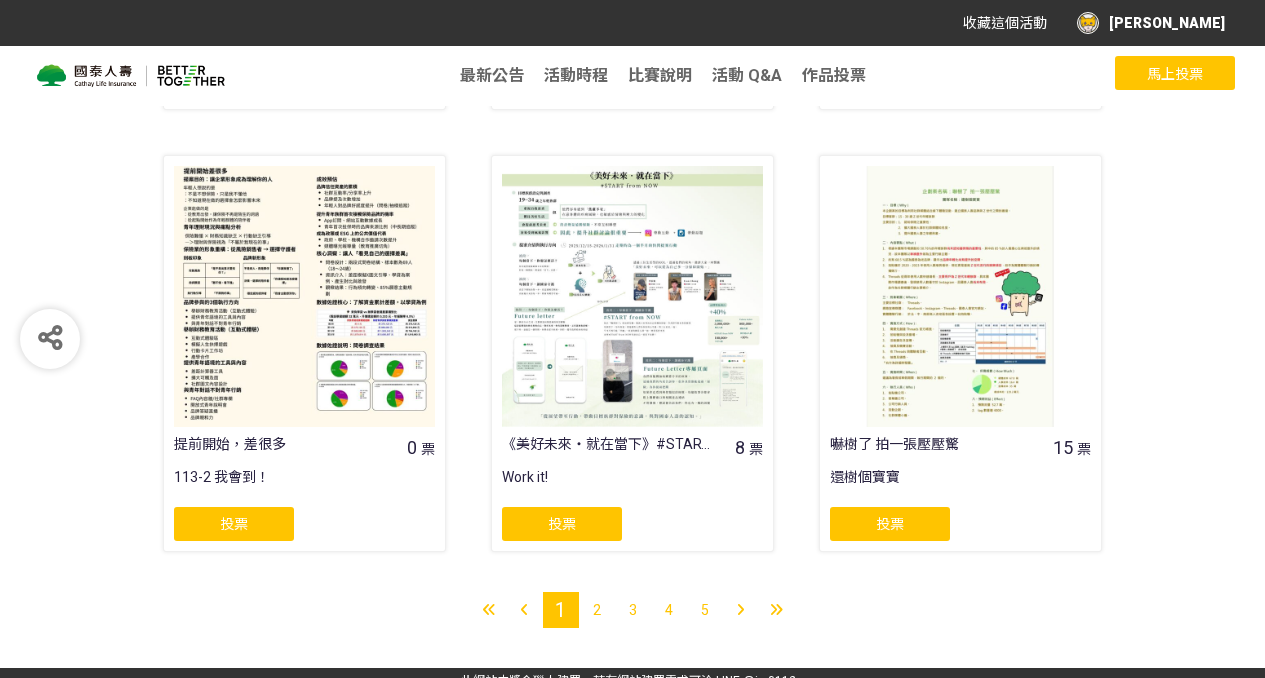 scroll, scrollTop: 1665, scrollLeft: 0, axis: vertical 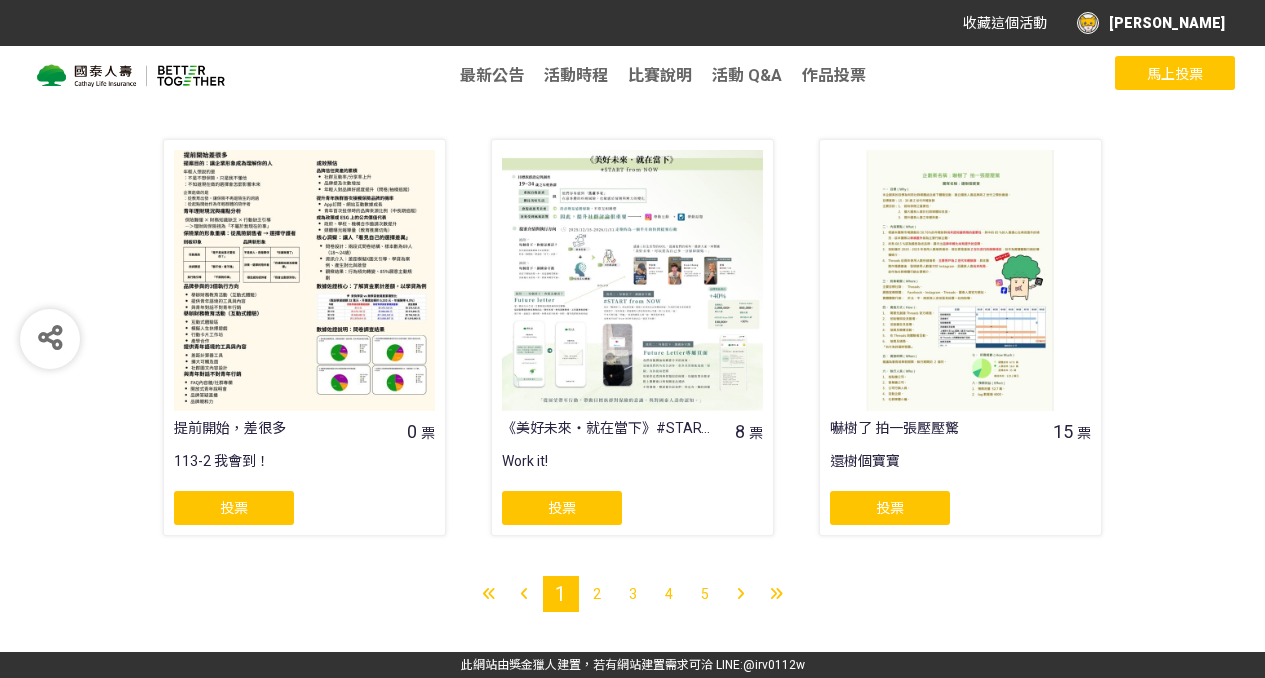 click on "2" at bounding box center (597, 594) 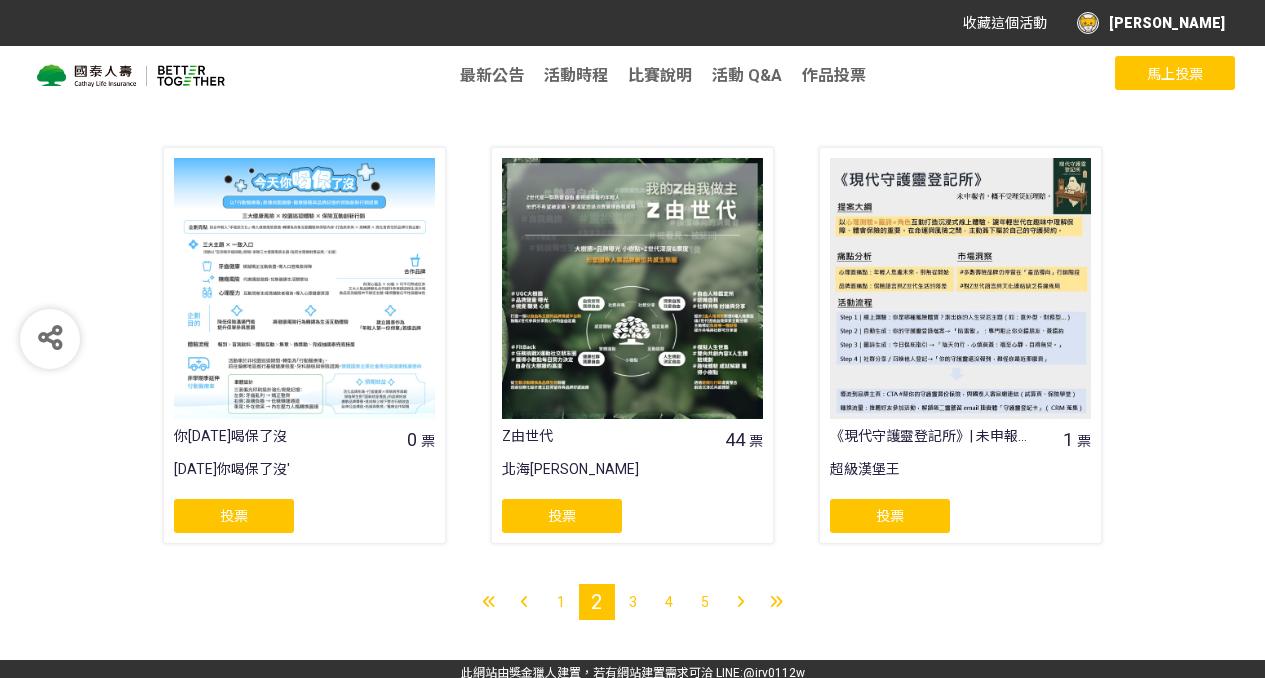 scroll, scrollTop: 1665, scrollLeft: 0, axis: vertical 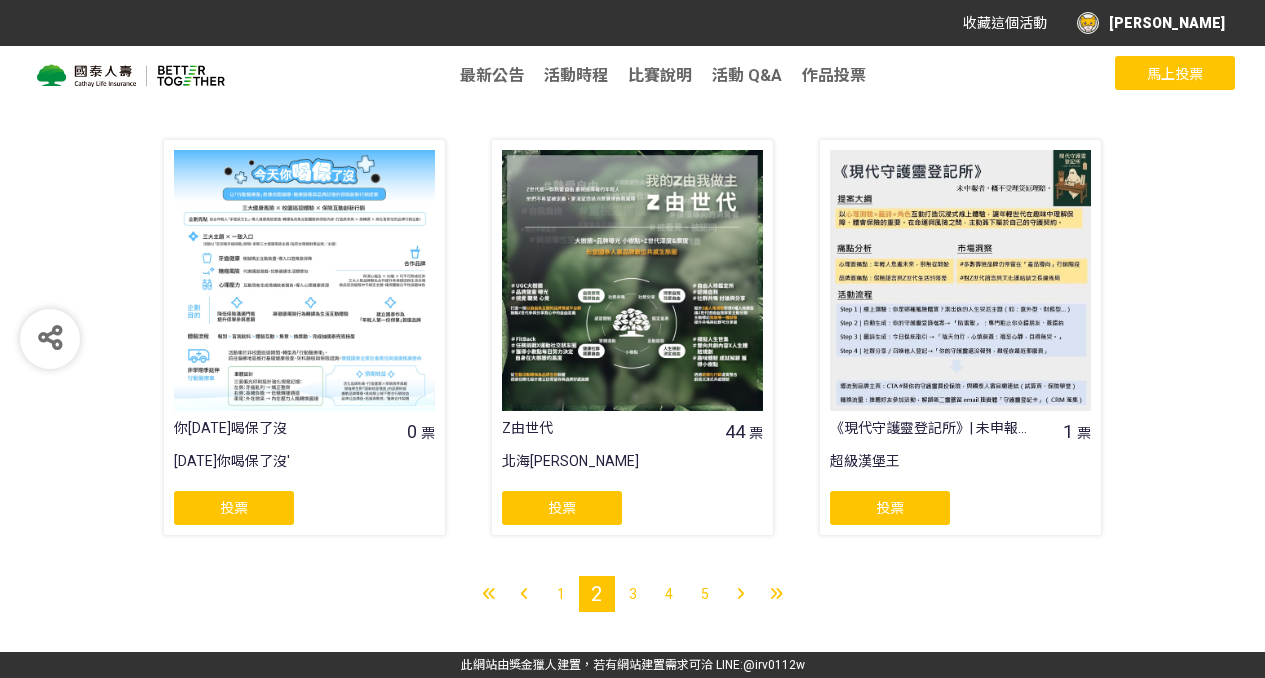 click on "4" at bounding box center [669, 594] 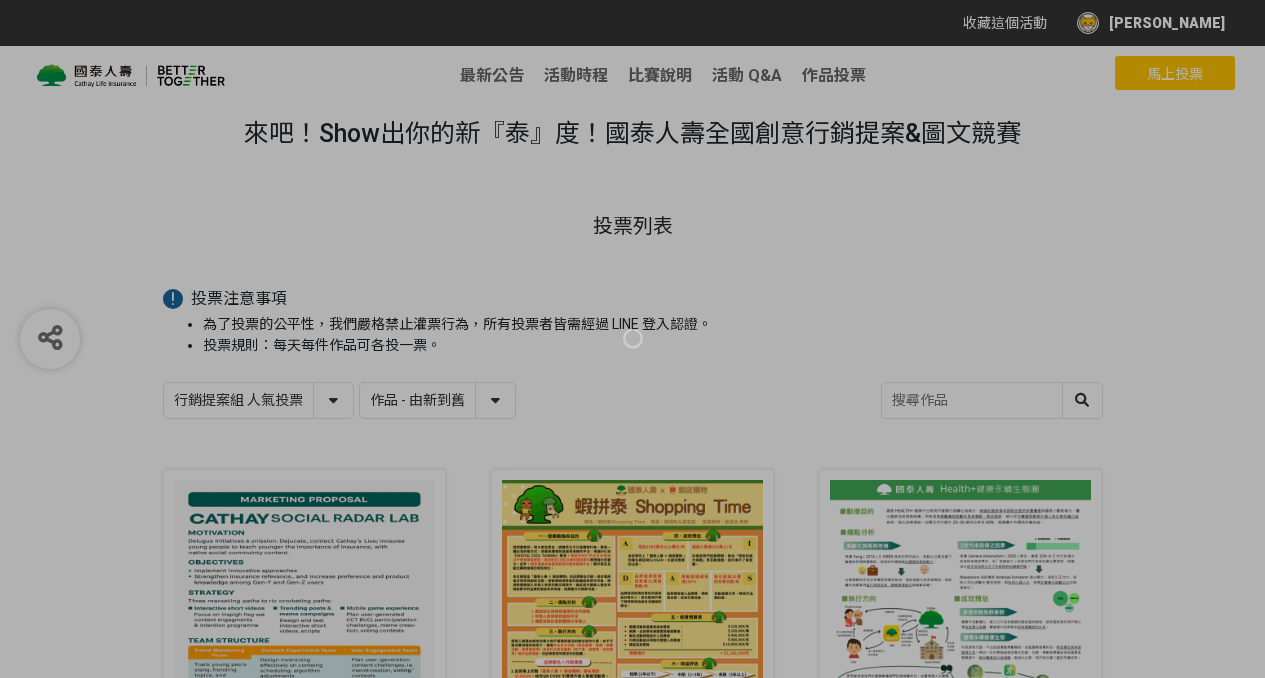 scroll, scrollTop: 0, scrollLeft: 0, axis: both 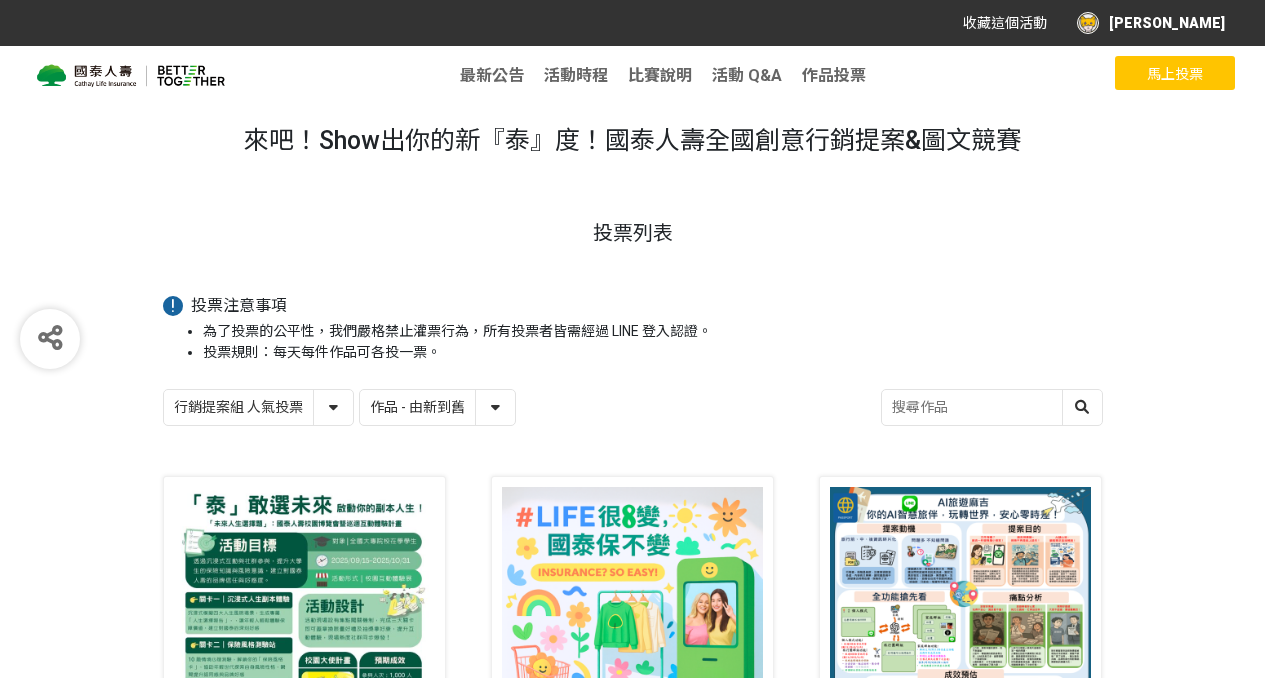 click at bounding box center [992, 407] 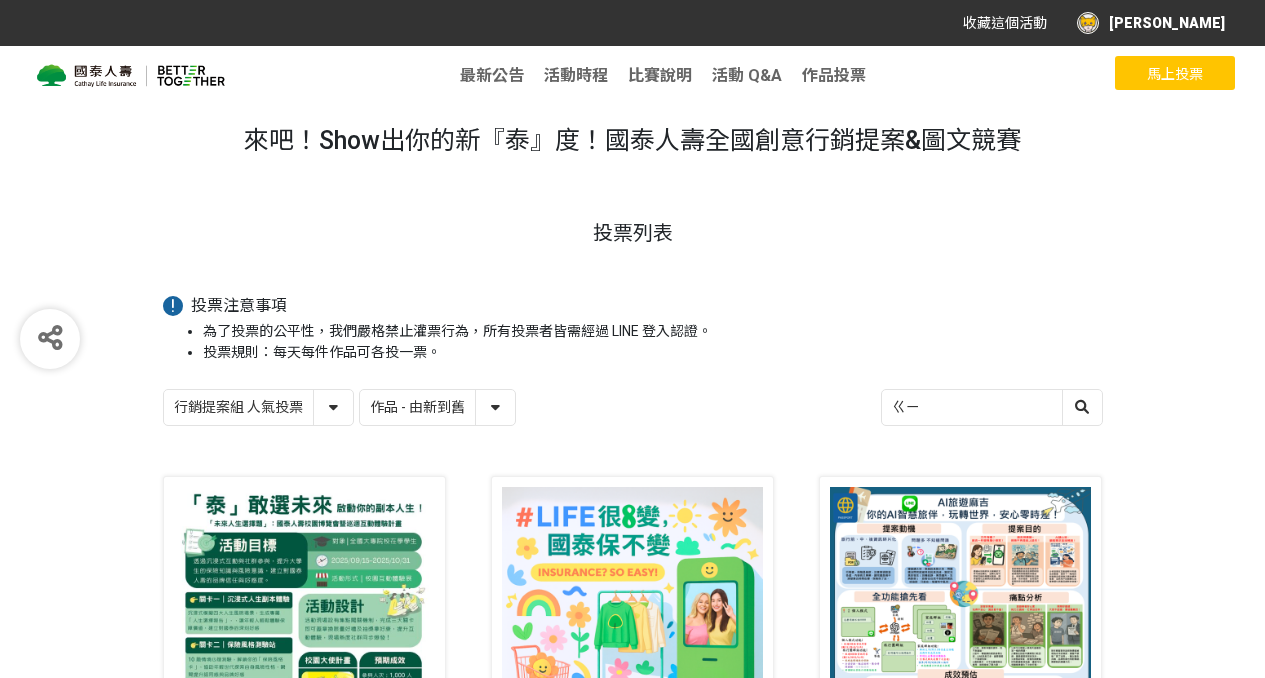 type on "ㄍ" 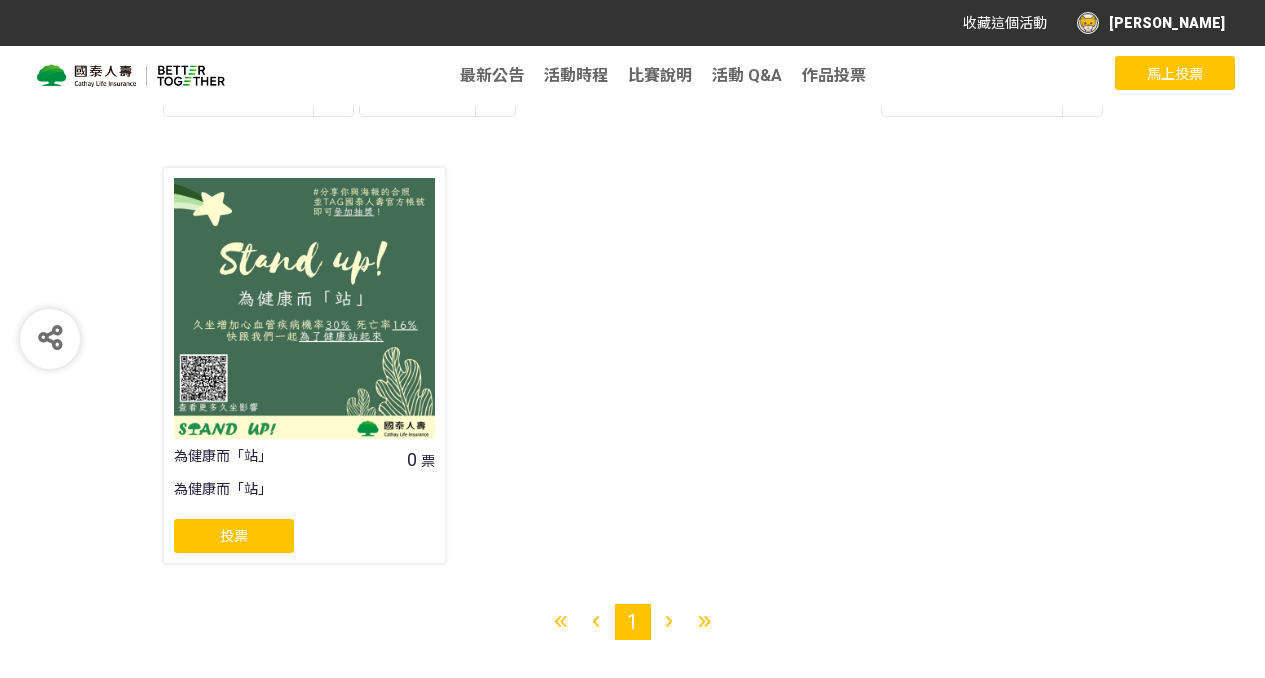 scroll, scrollTop: 311, scrollLeft: 0, axis: vertical 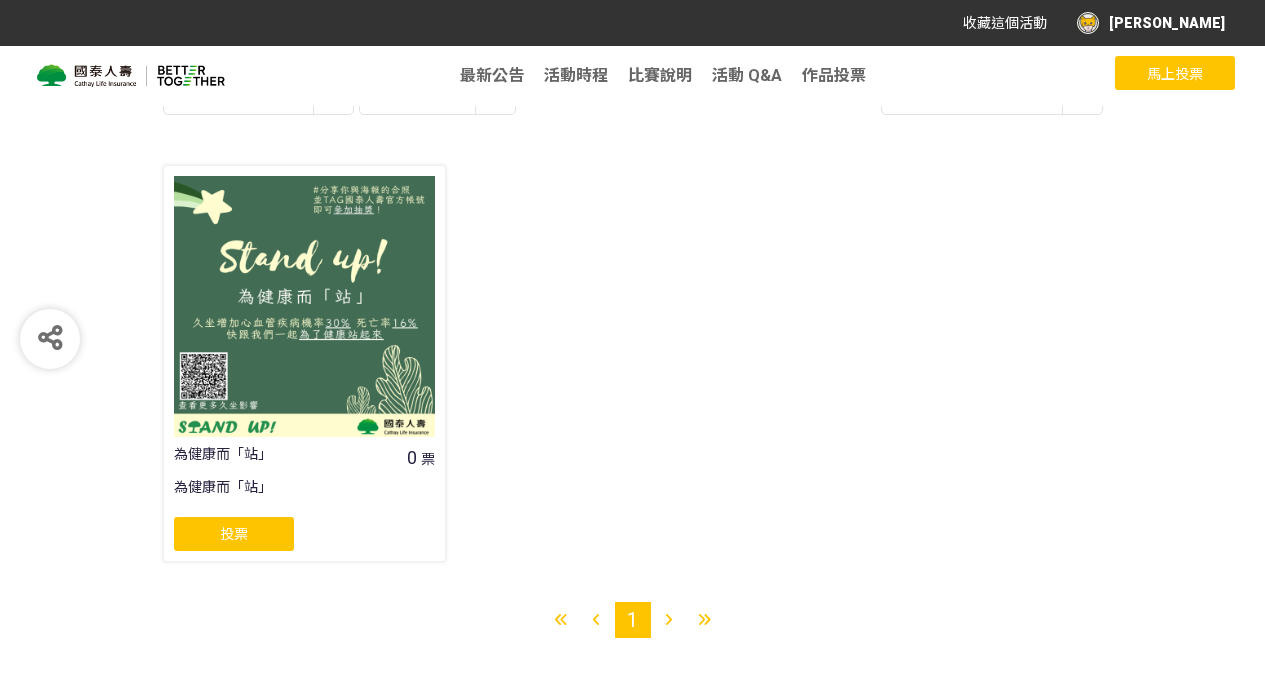 type on "久坐" 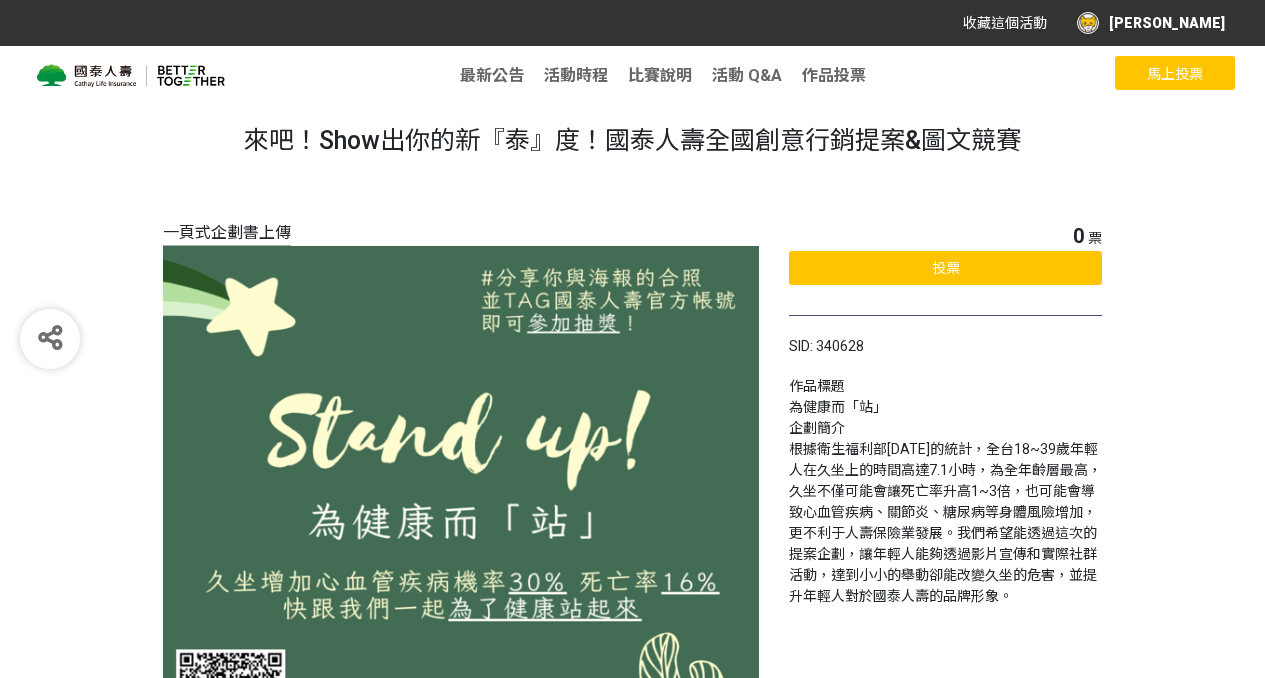 click on "投票" 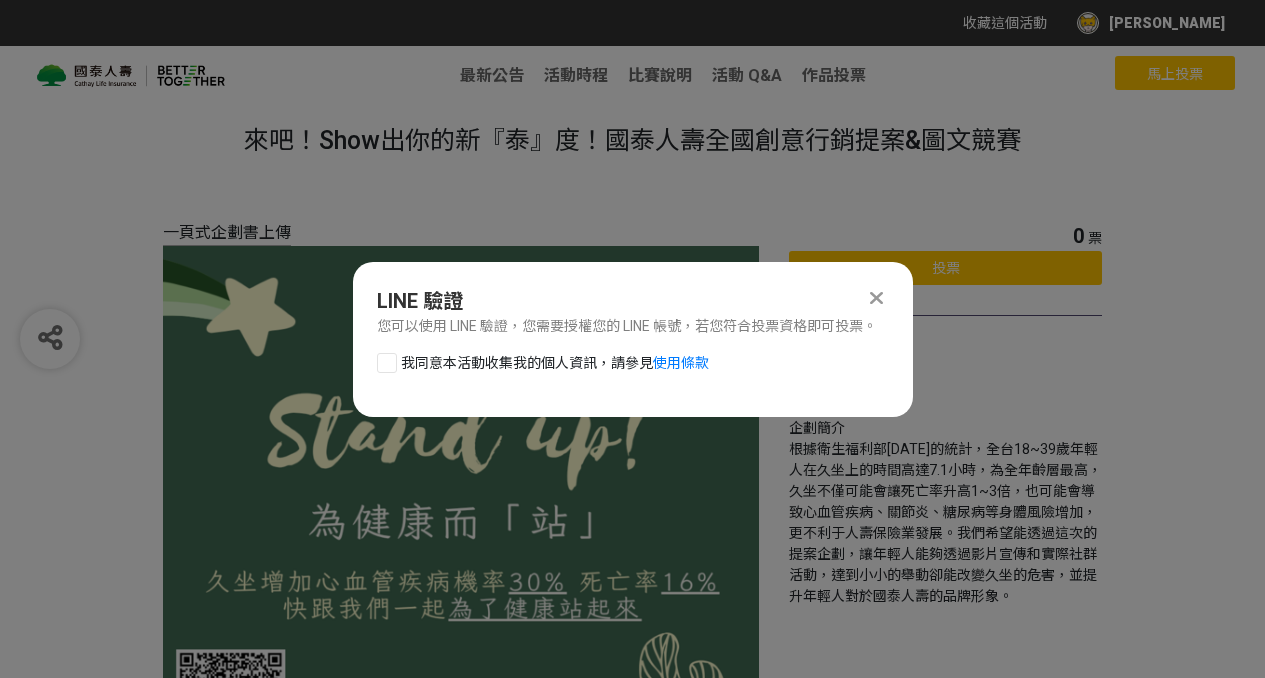 click at bounding box center [387, 363] 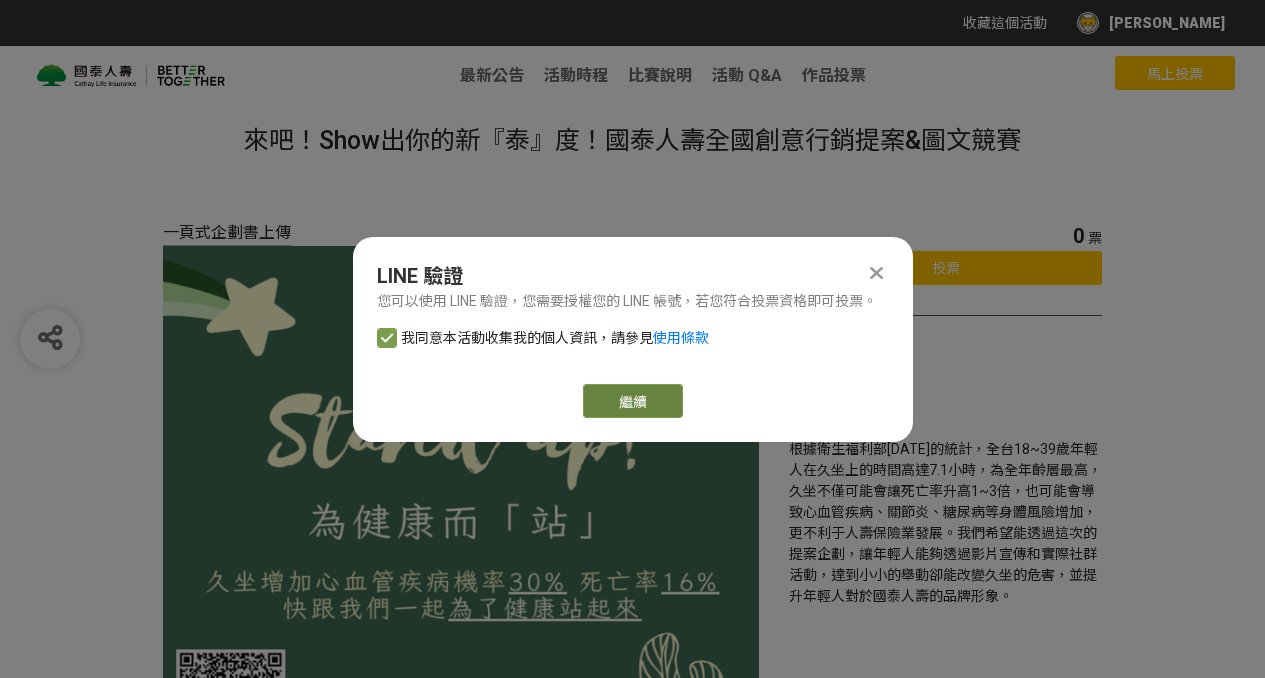 click on "繼續" at bounding box center [633, 401] 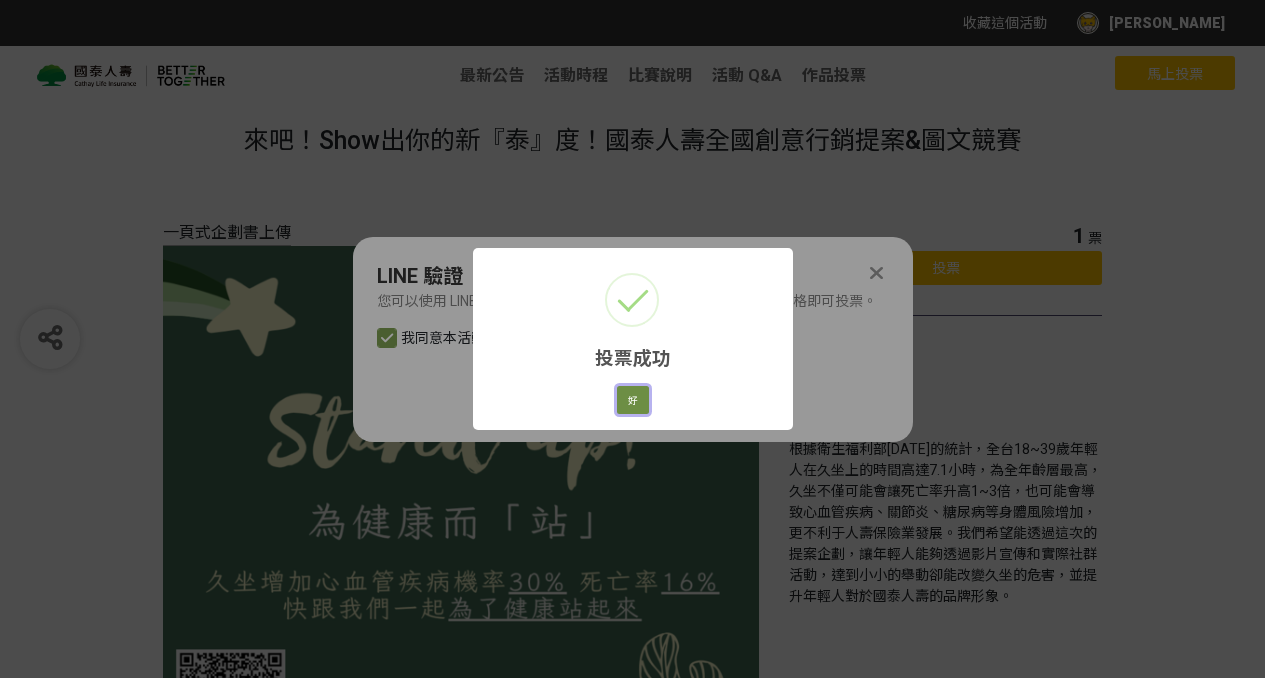 click on "好" at bounding box center [633, 400] 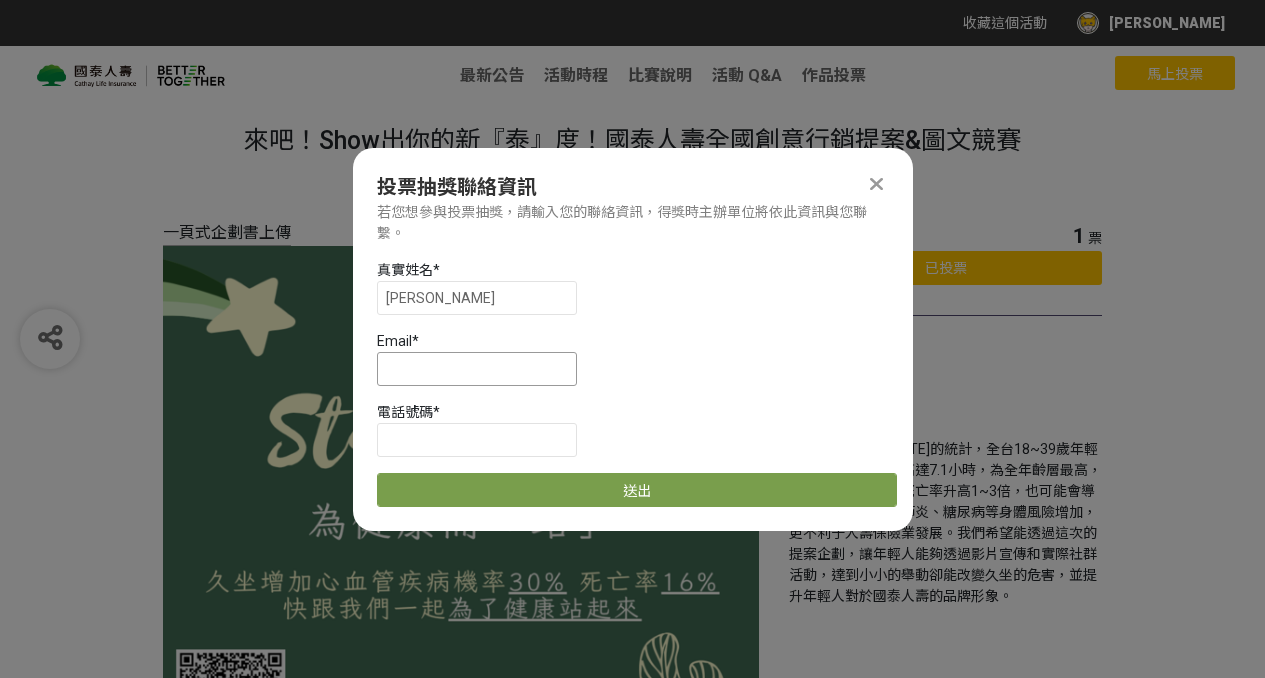 scroll, scrollTop: 1, scrollLeft: 0, axis: vertical 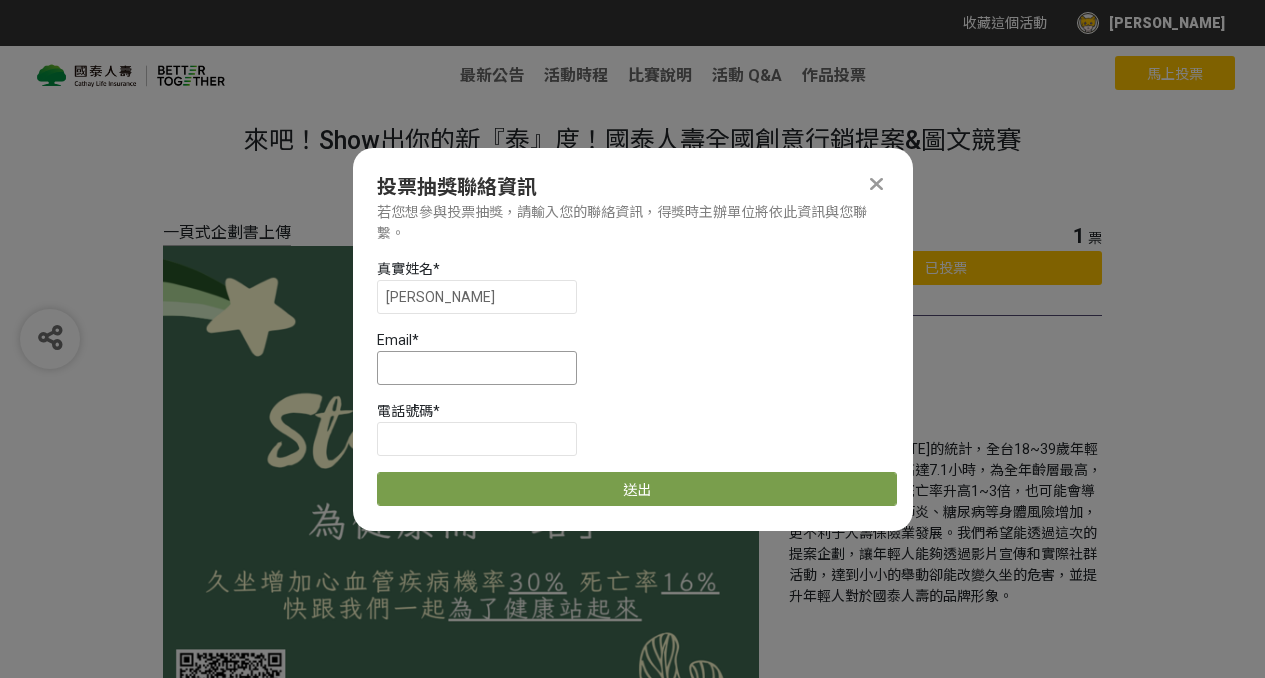 click at bounding box center (477, 368) 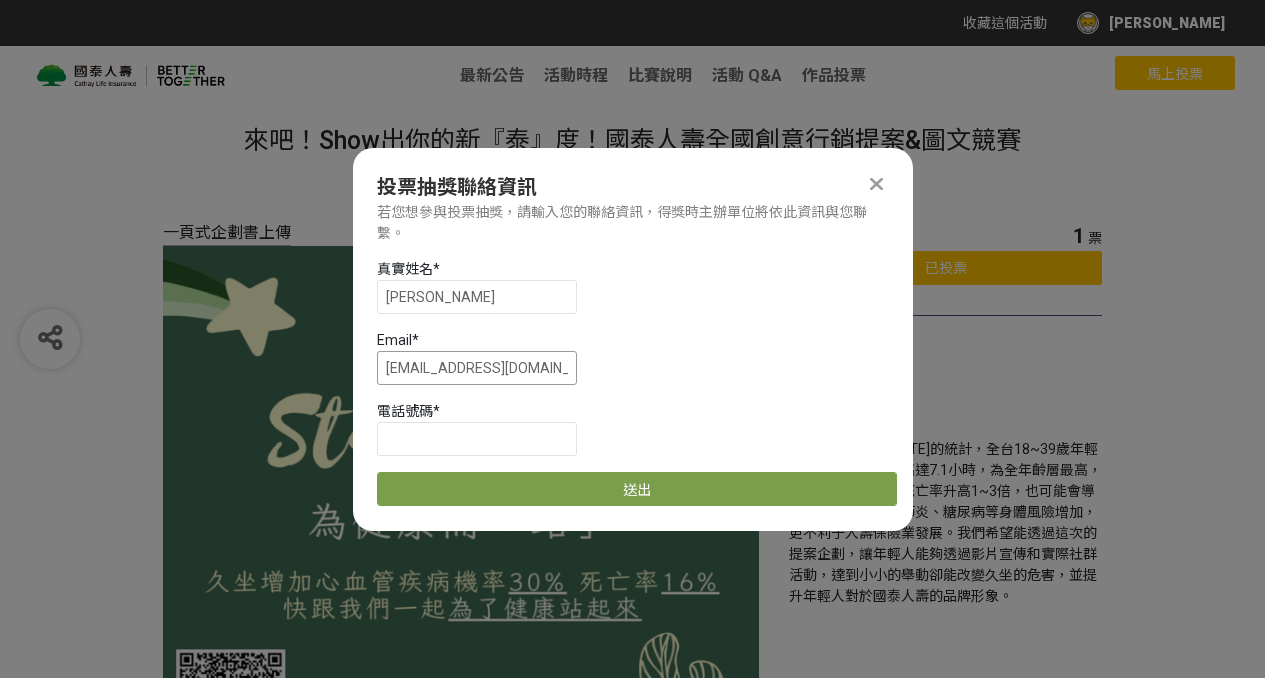 type on "0989800781" 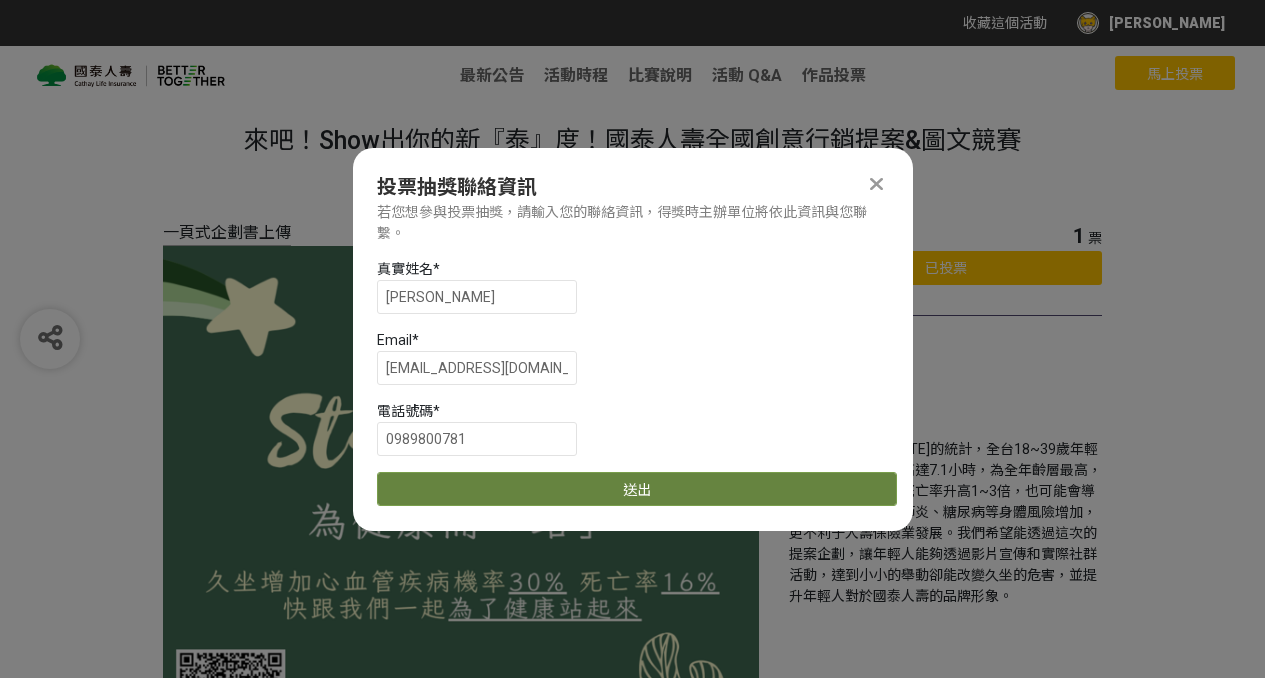 click on "送出" at bounding box center [637, 489] 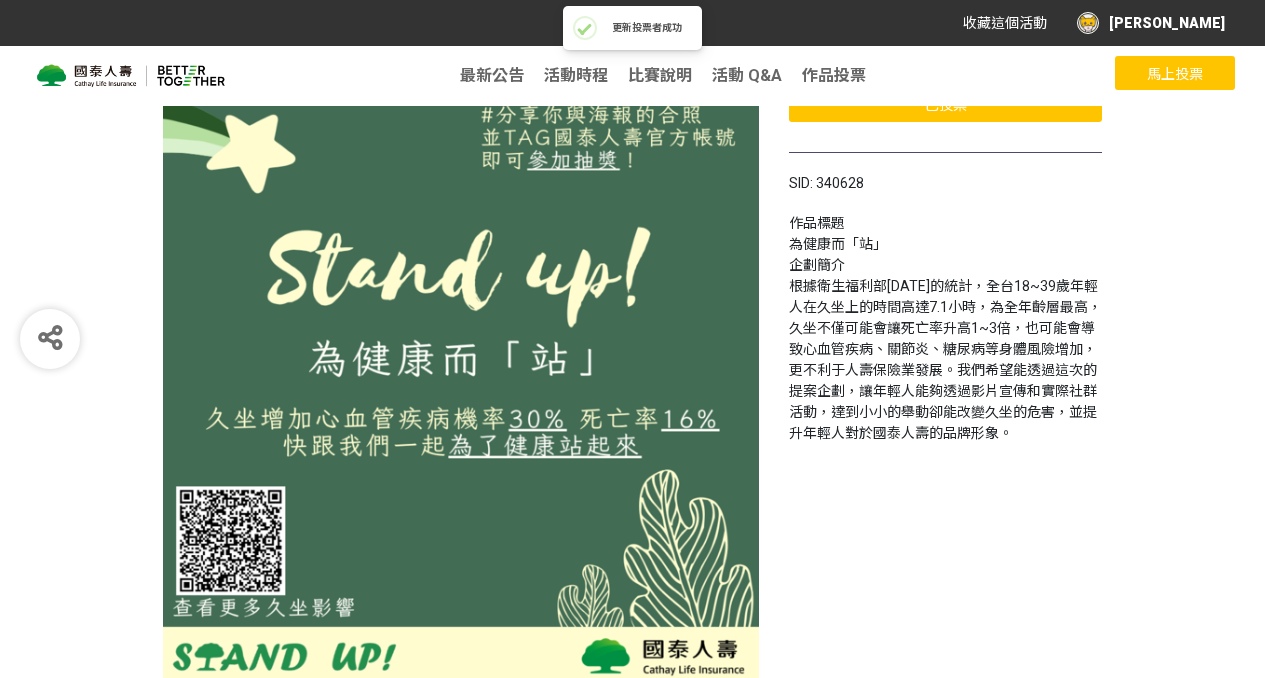 scroll, scrollTop: 42, scrollLeft: 0, axis: vertical 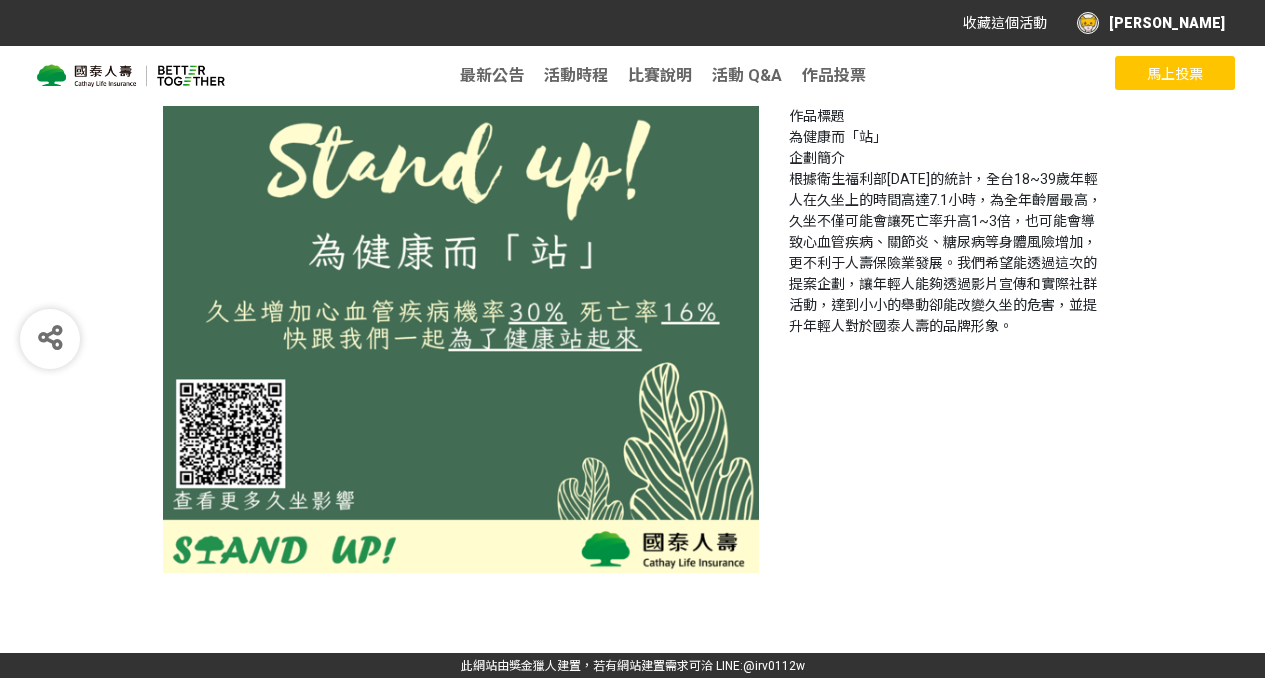 select on "13115" 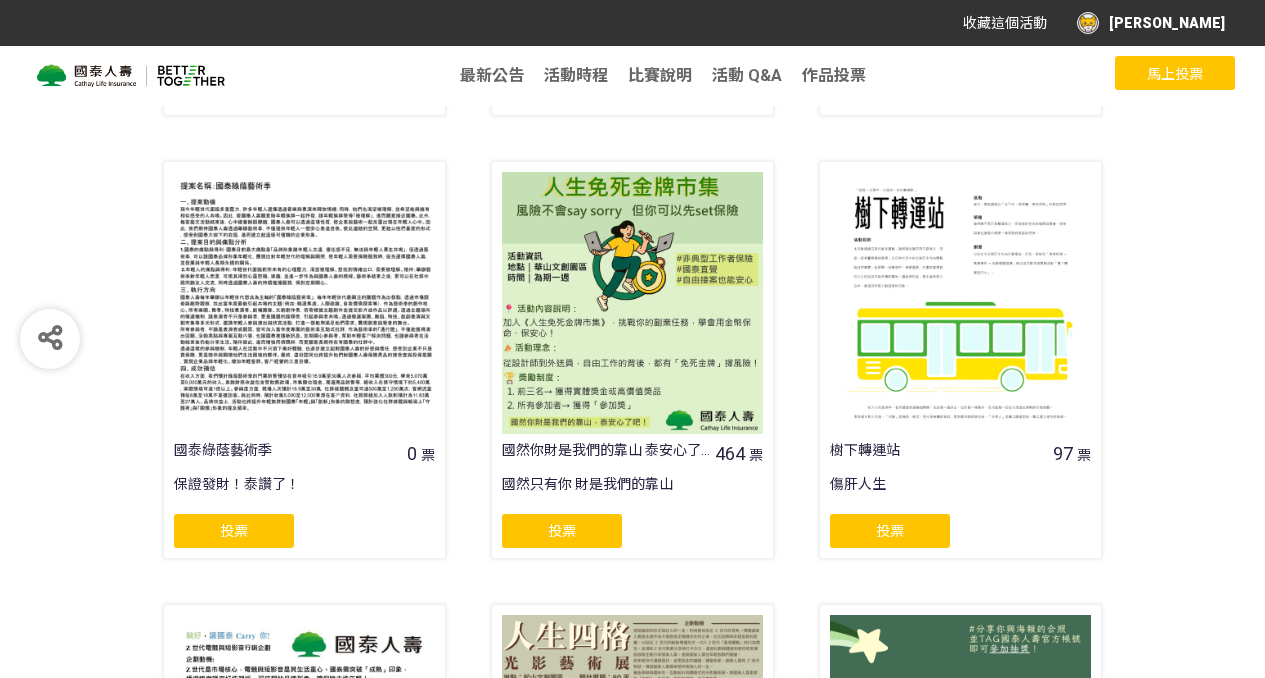scroll, scrollTop: 744, scrollLeft: 0, axis: vertical 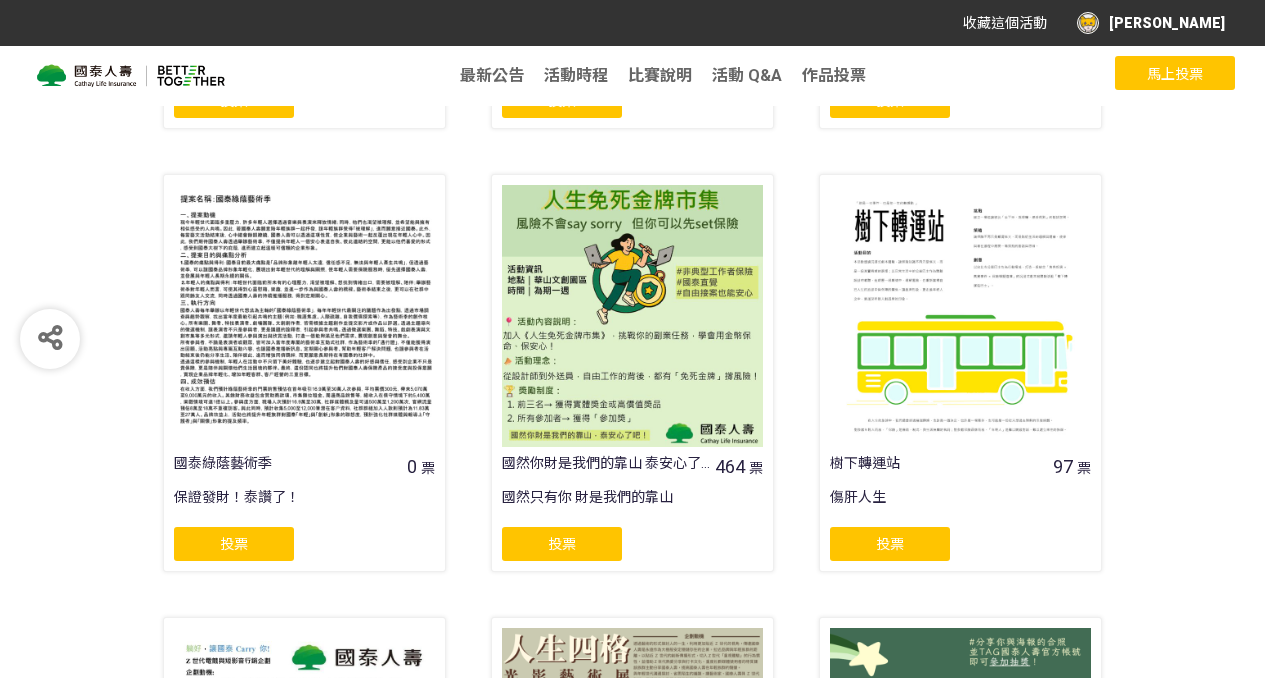click at bounding box center (960, 315) 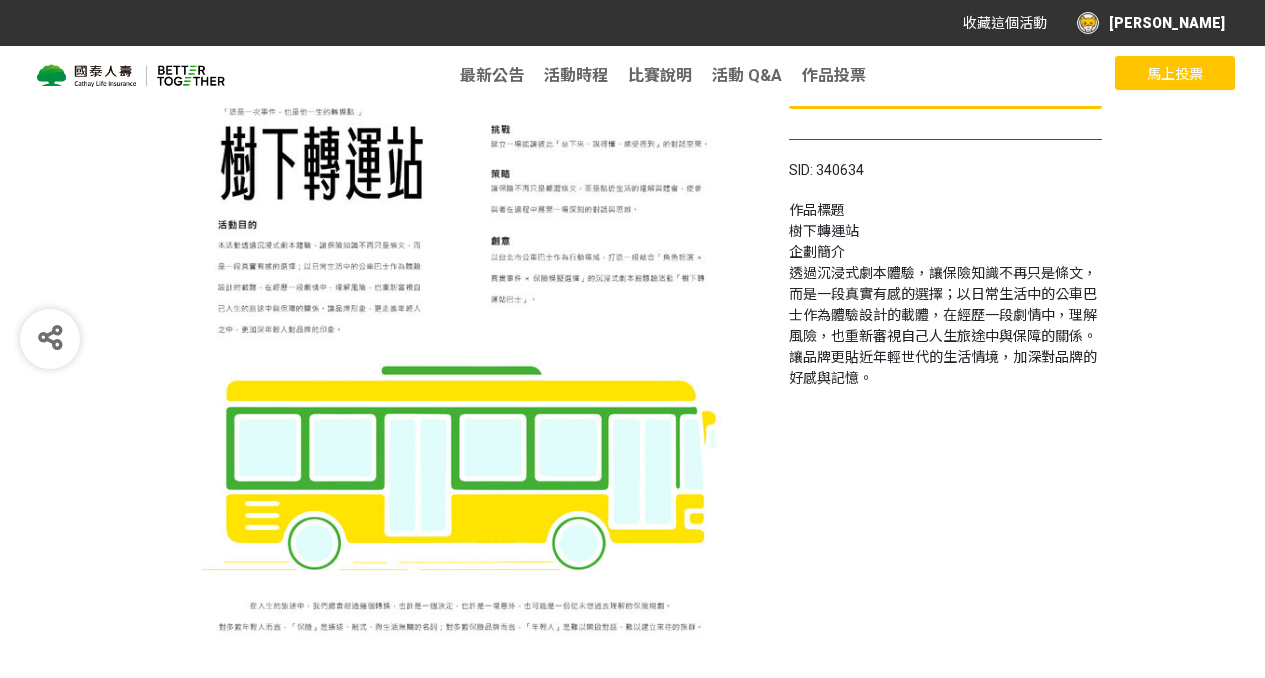 scroll, scrollTop: 270, scrollLeft: 0, axis: vertical 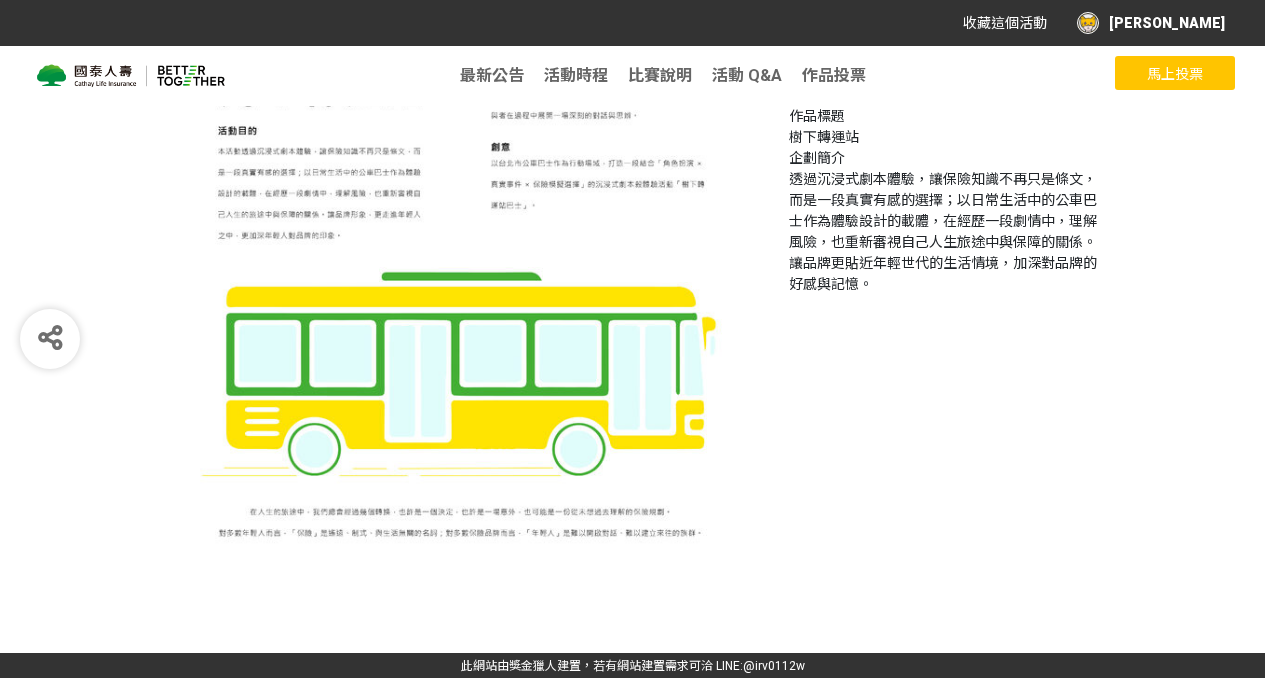 click at bounding box center (461, 274) 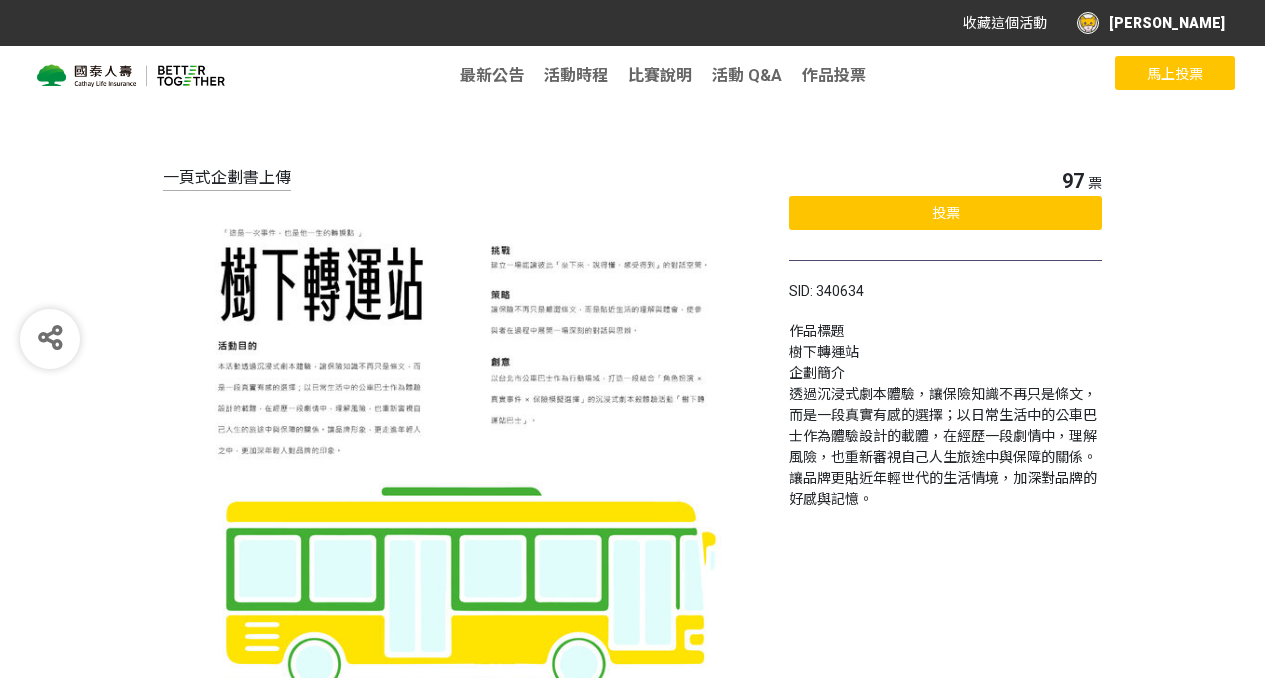 scroll, scrollTop: 0, scrollLeft: 0, axis: both 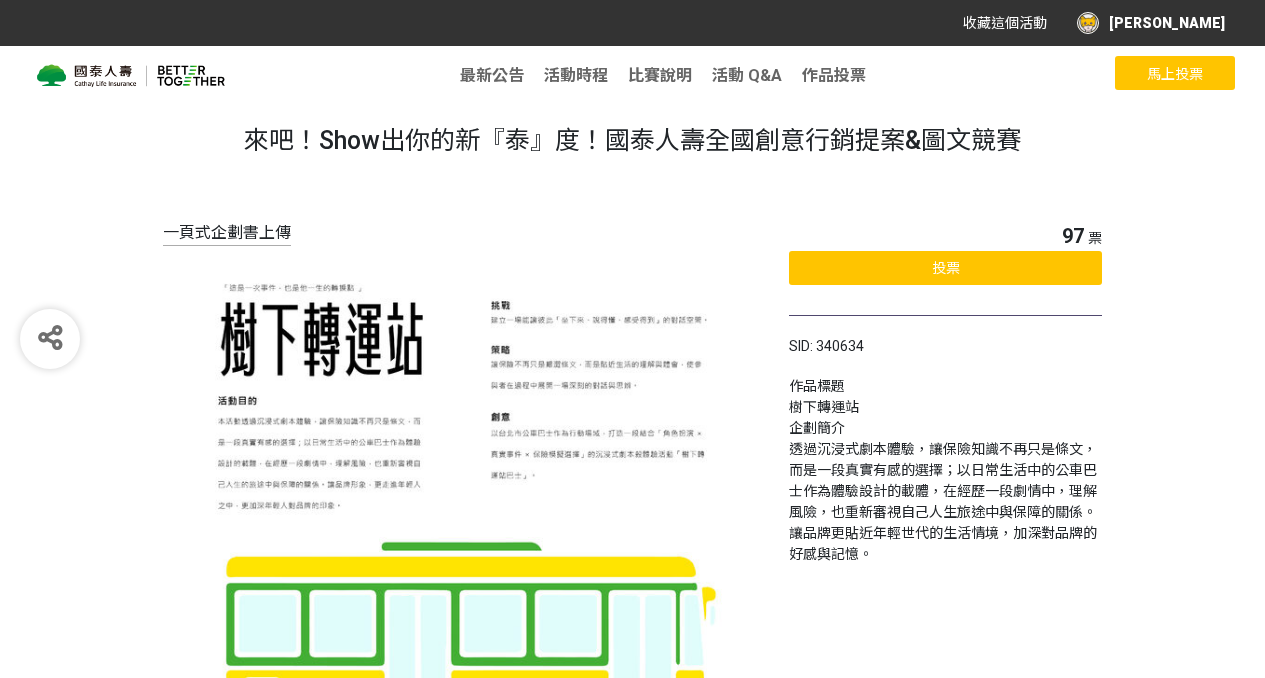 click on "一頁式企劃書上傳" at bounding box center (227, 232) 